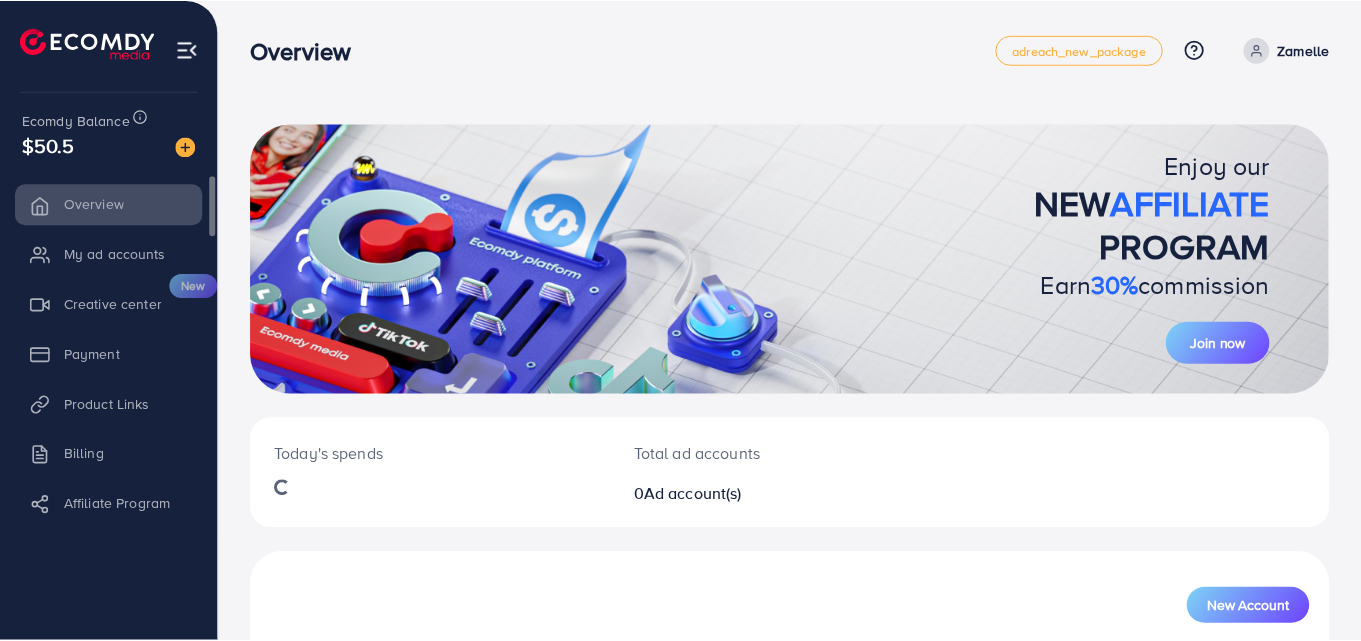 scroll, scrollTop: 0, scrollLeft: 0, axis: both 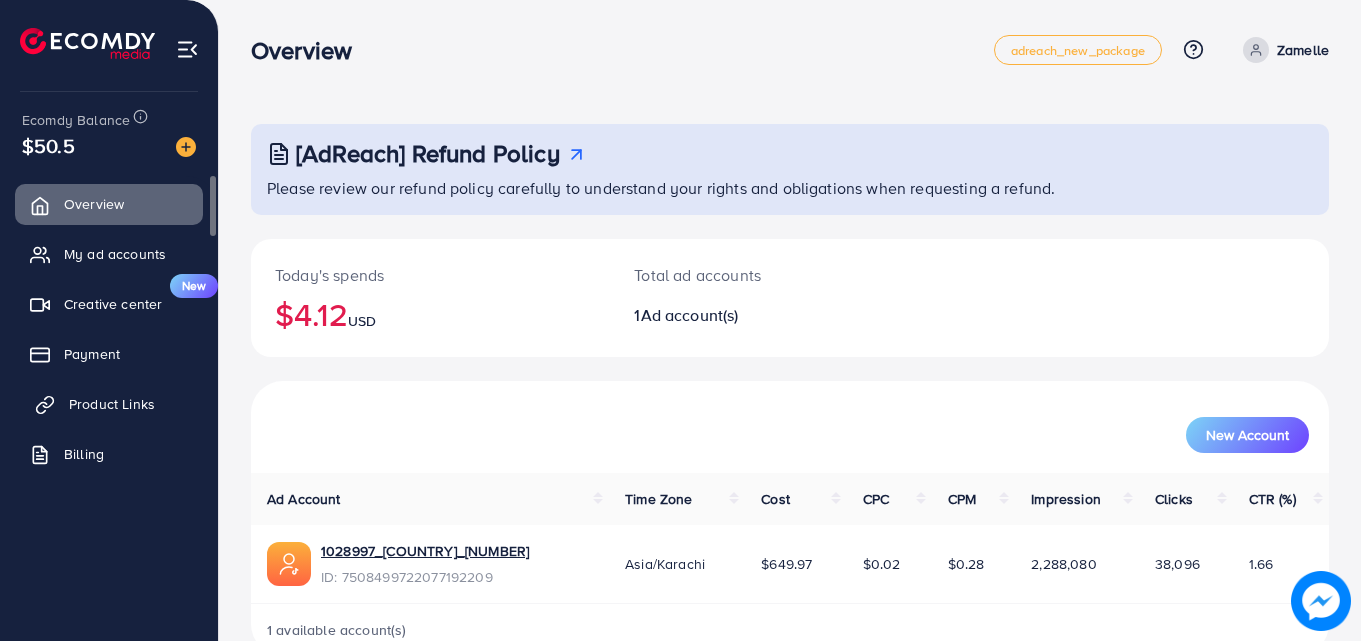 click on "Product Links" at bounding box center (112, 404) 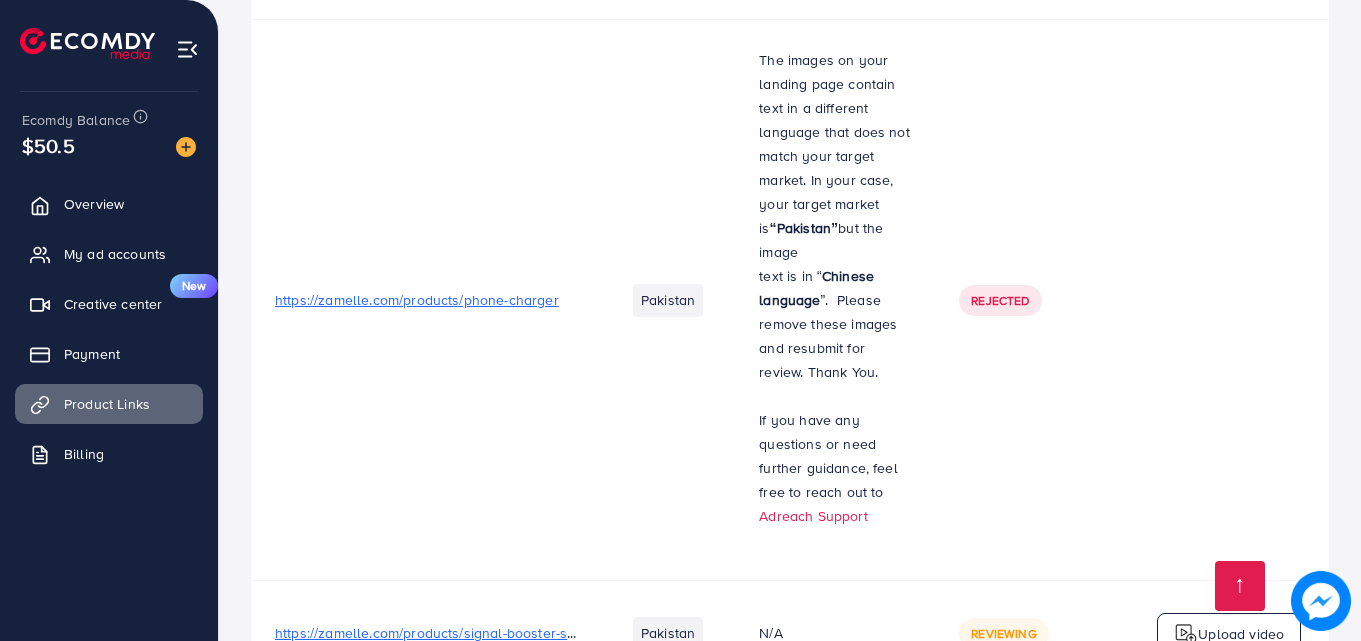 scroll, scrollTop: 5058, scrollLeft: 0, axis: vertical 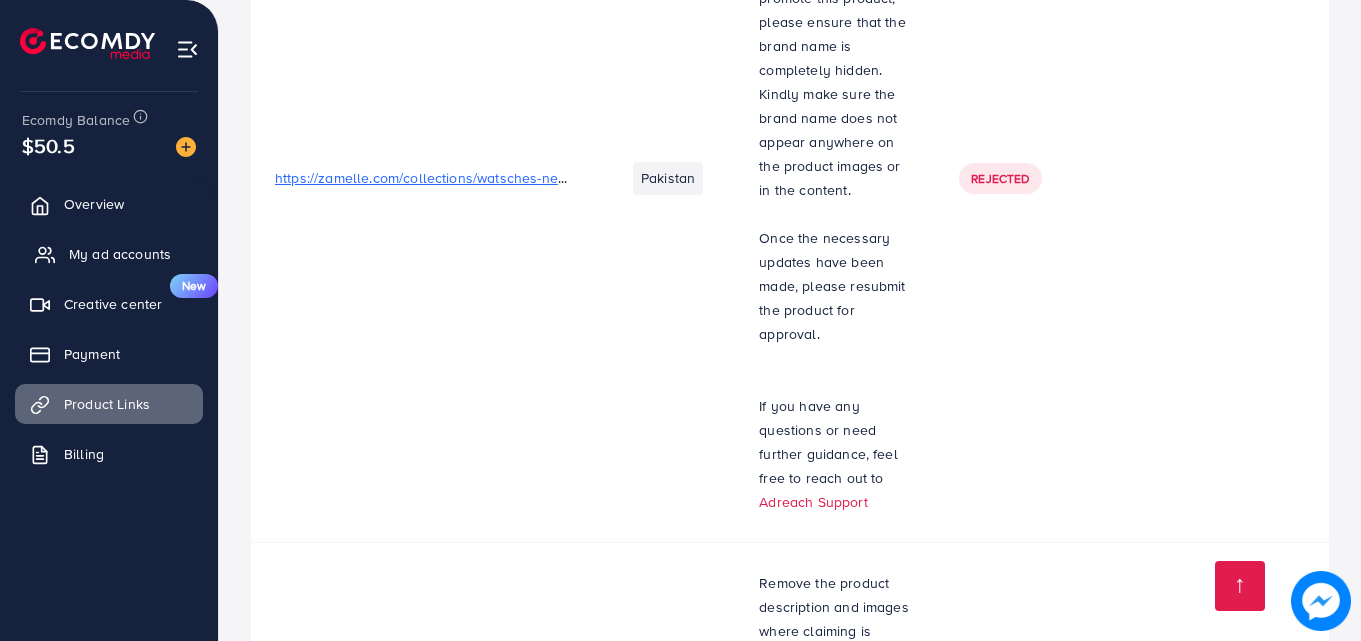 click on "My ad accounts" at bounding box center [120, 254] 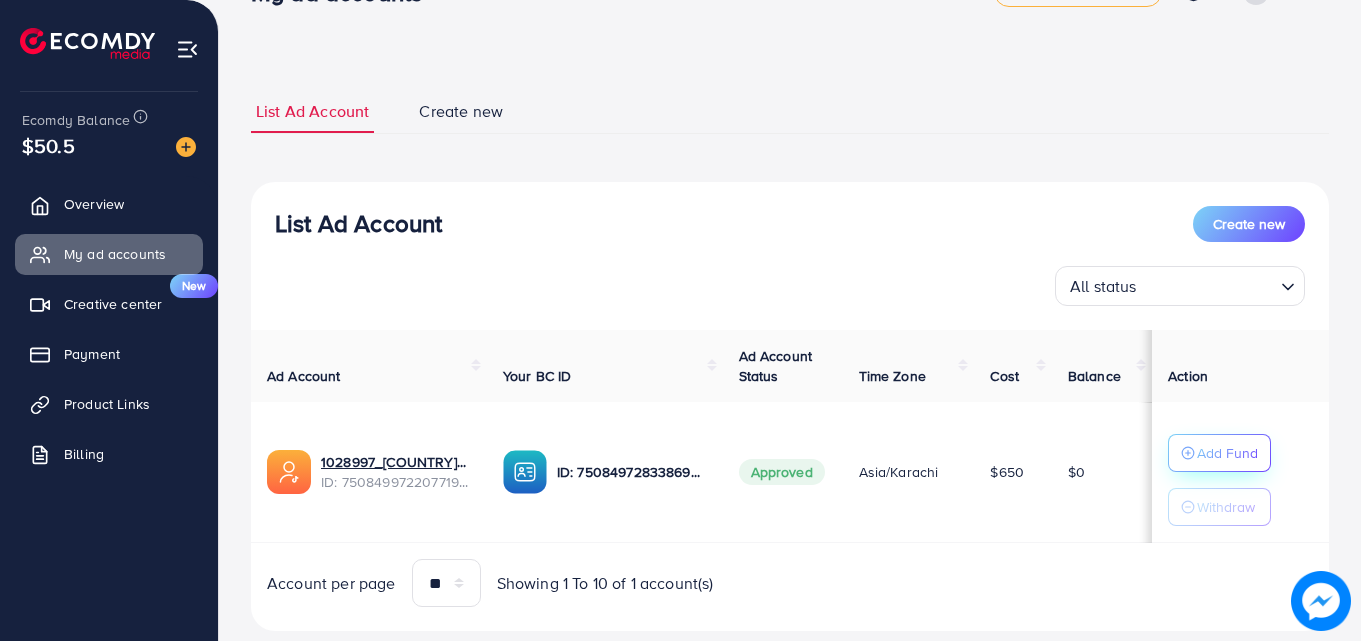 scroll, scrollTop: 104, scrollLeft: 0, axis: vertical 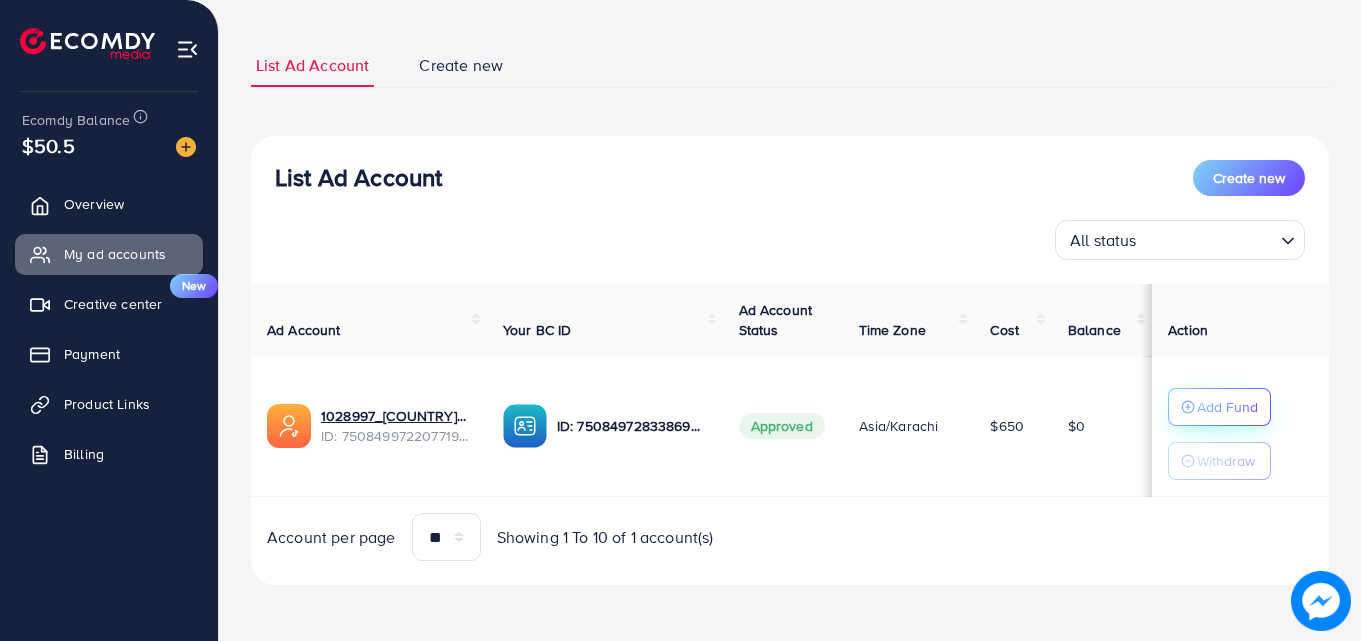 click on "Add Fund" at bounding box center [1227, 407] 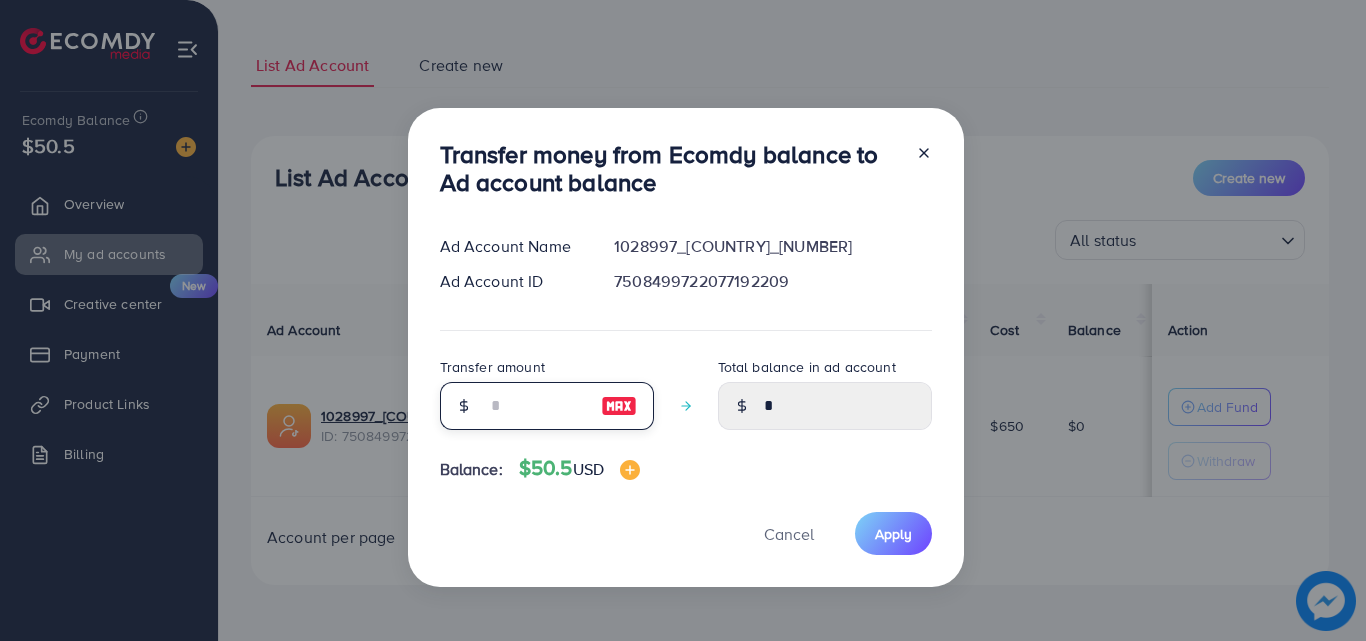 click at bounding box center (536, 406) 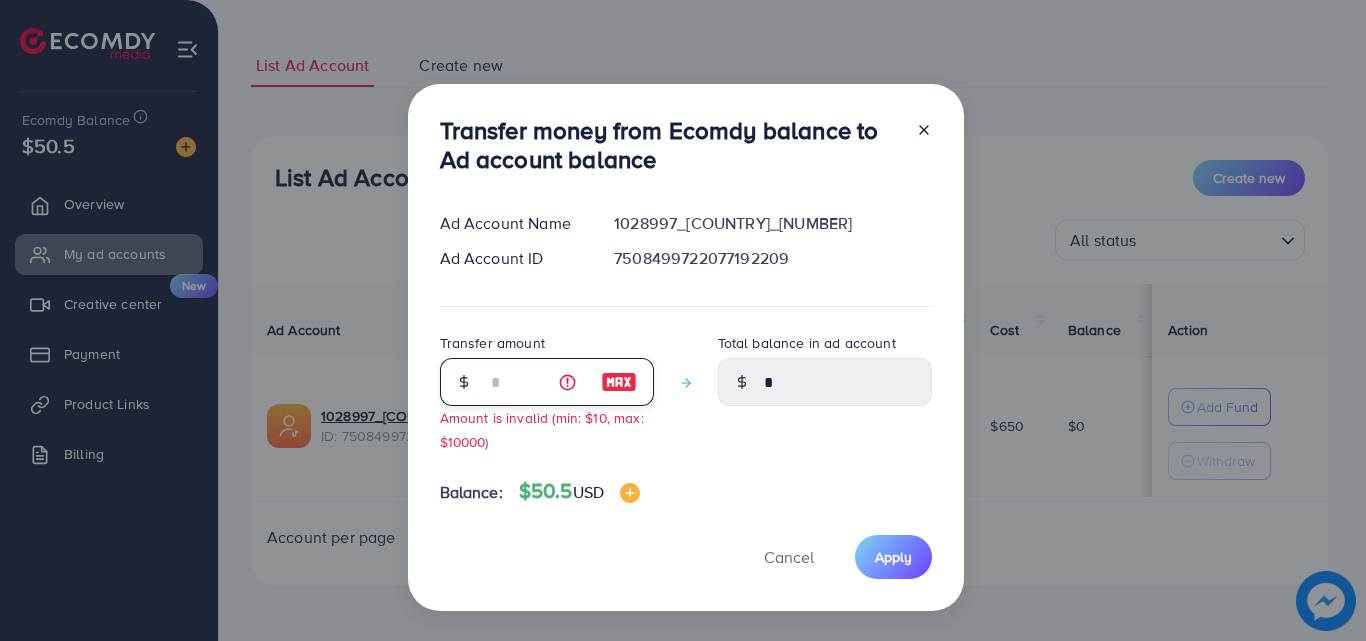 type on "****" 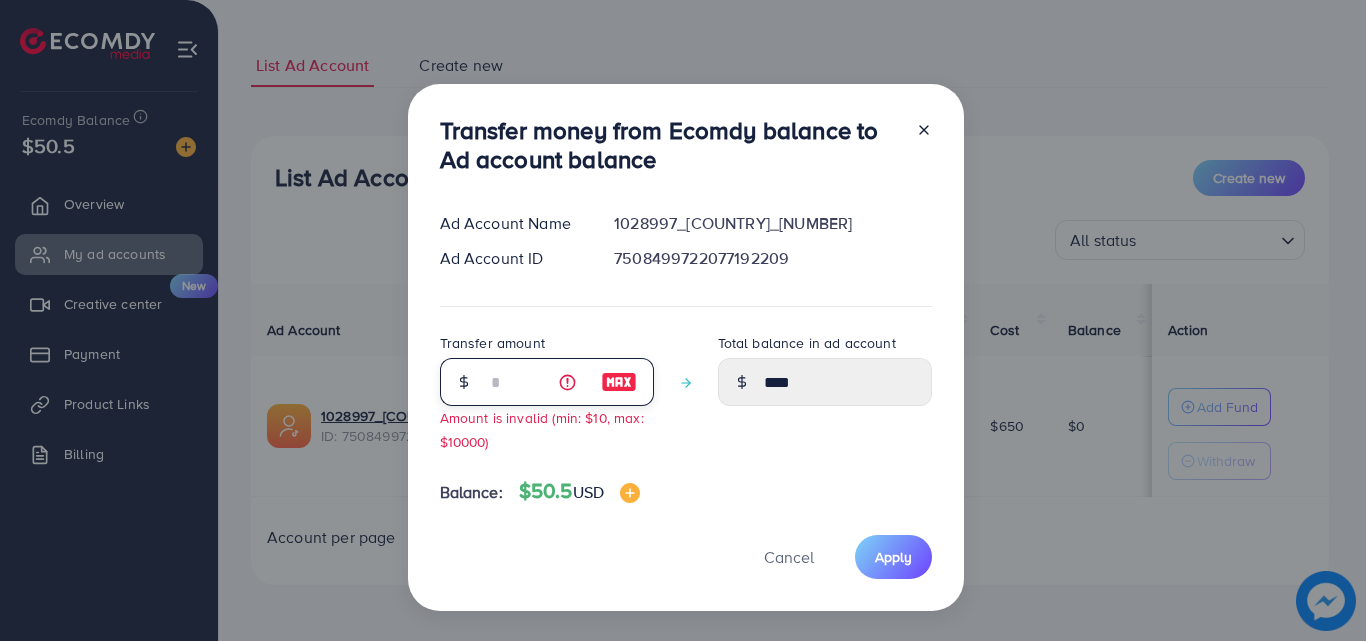 click on "*" at bounding box center [536, 382] 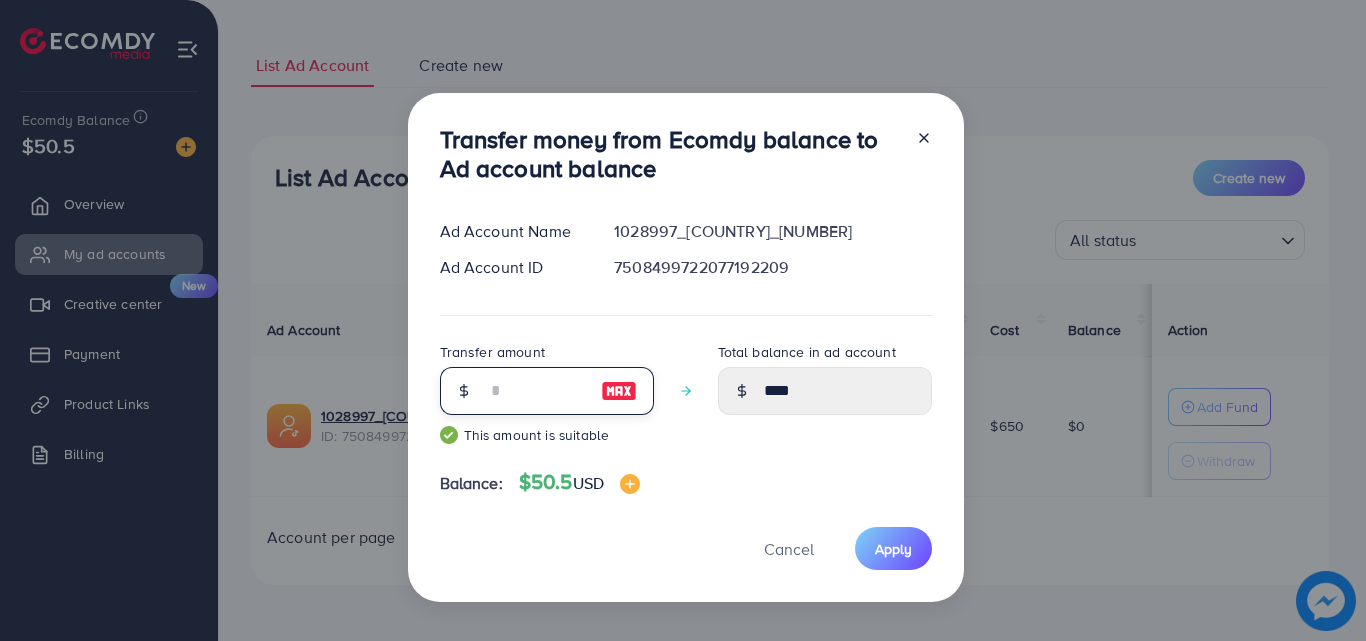 type on "*****" 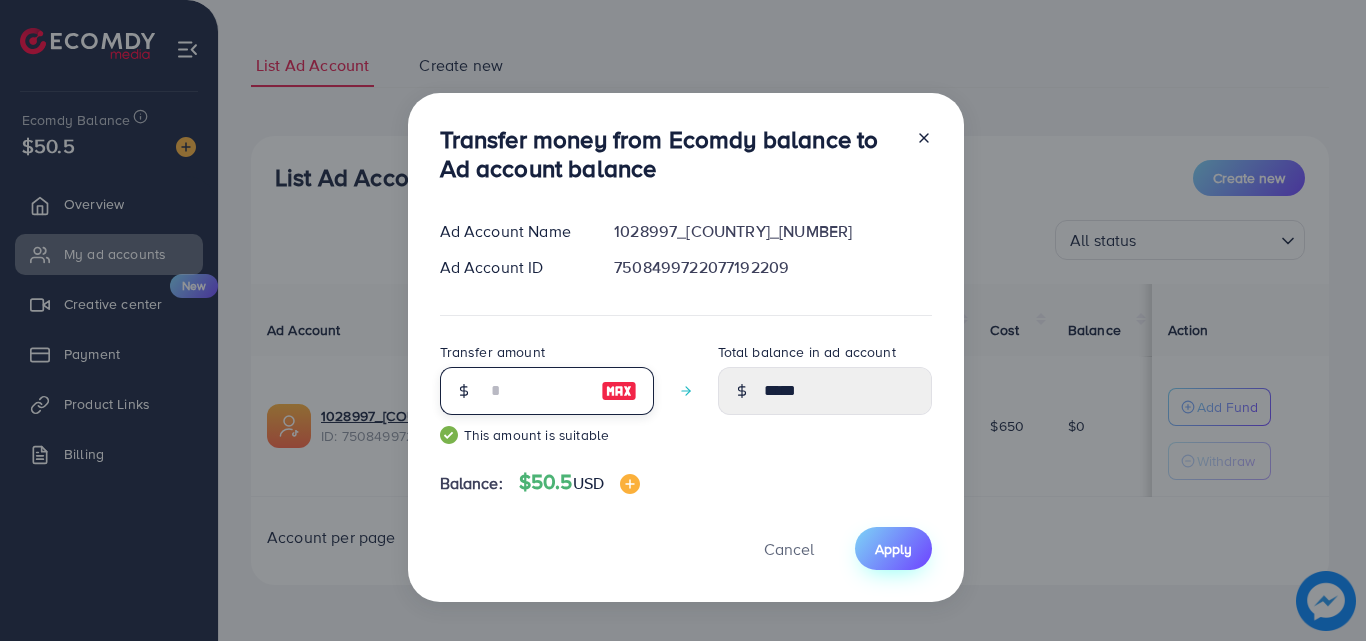type on "**" 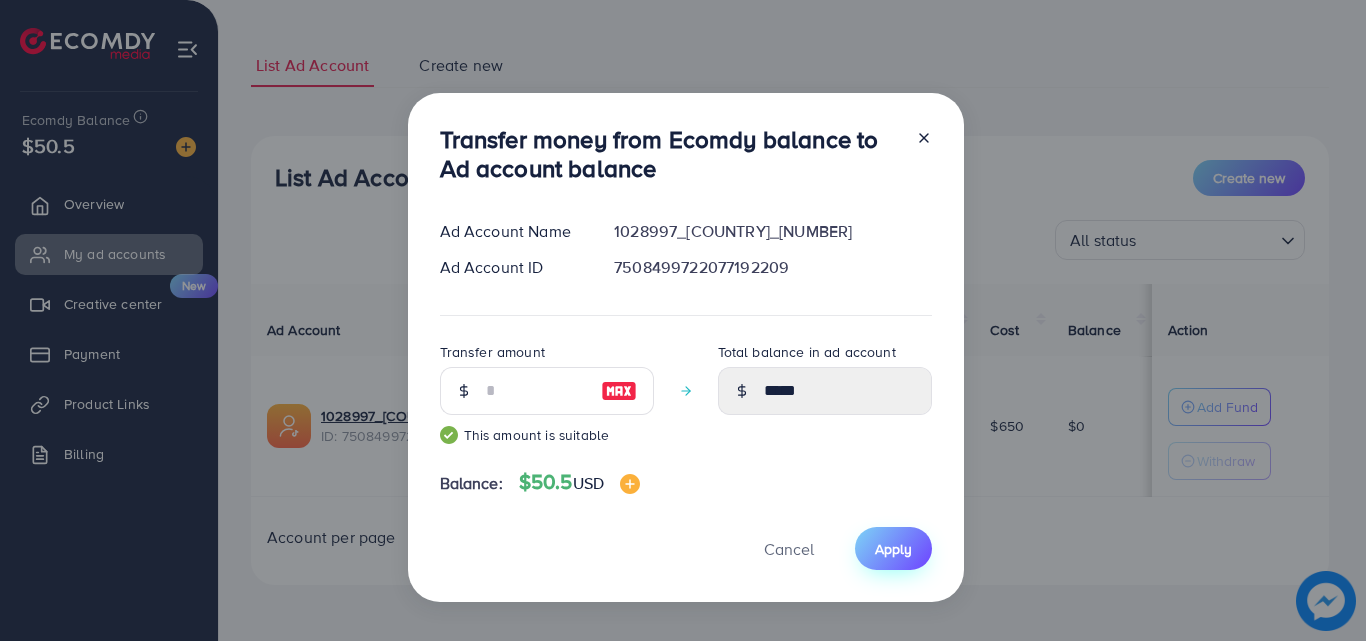 click on "Apply" at bounding box center [893, 548] 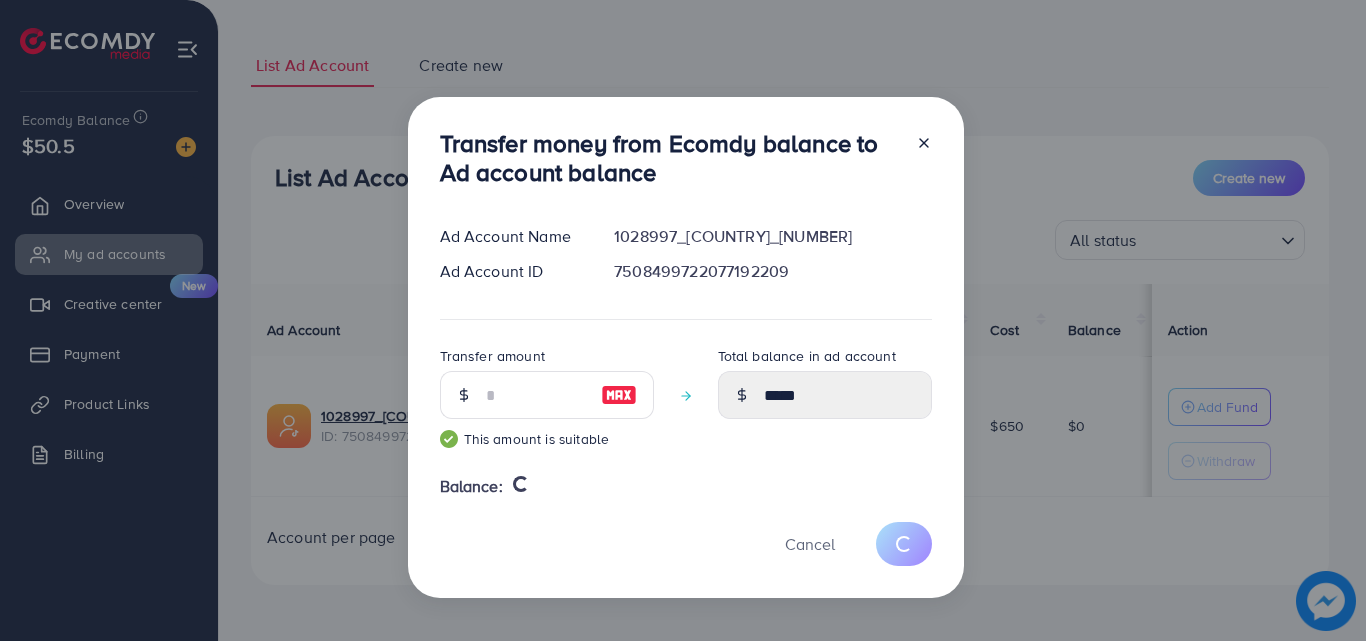 type 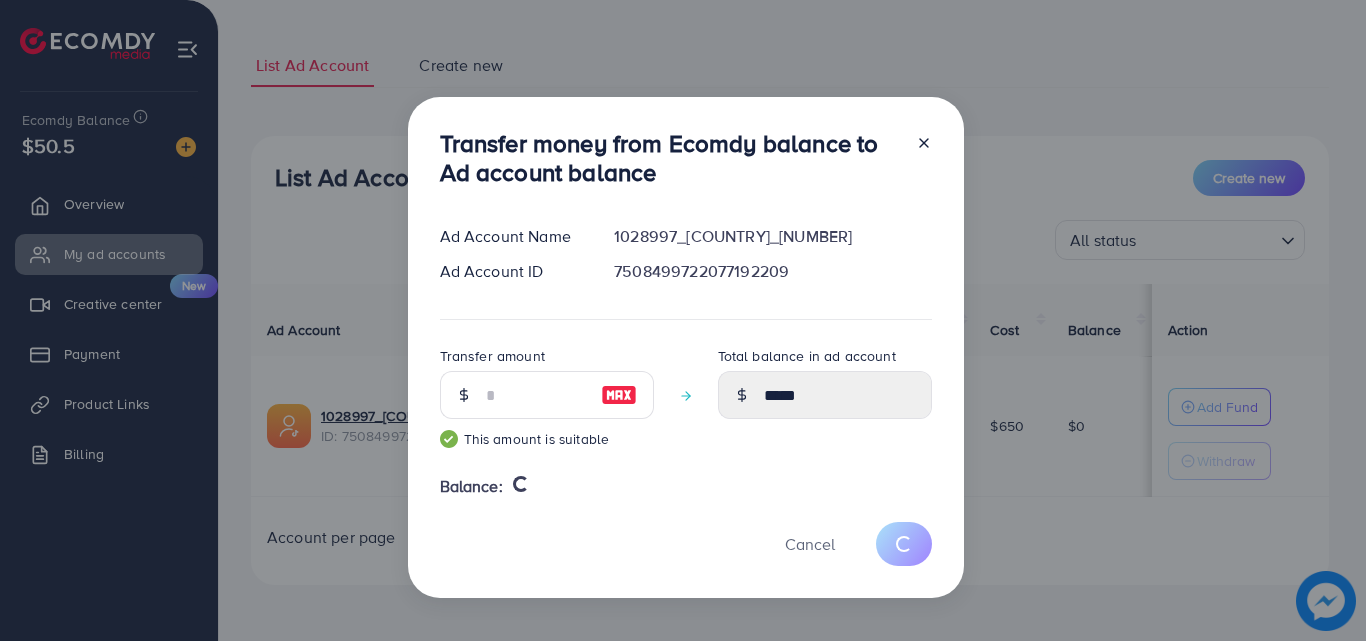 type on "*" 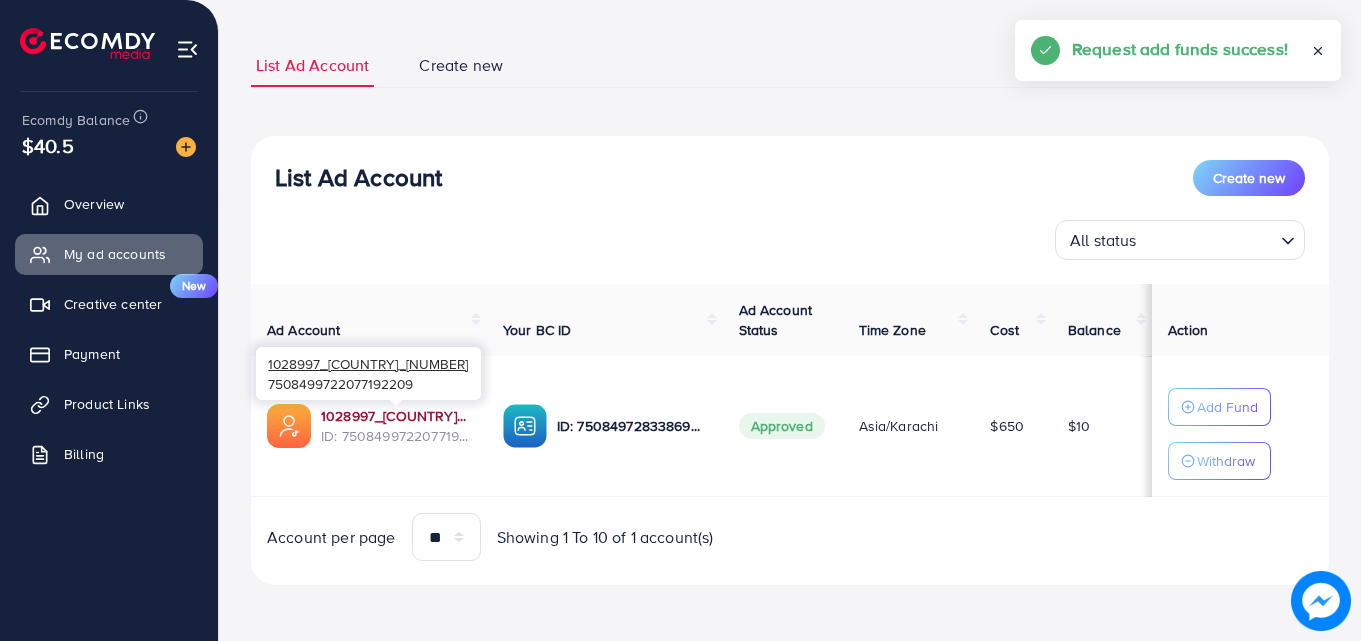 click on "1028997_Zamelle Pakistan_1748208831279" at bounding box center (396, 416) 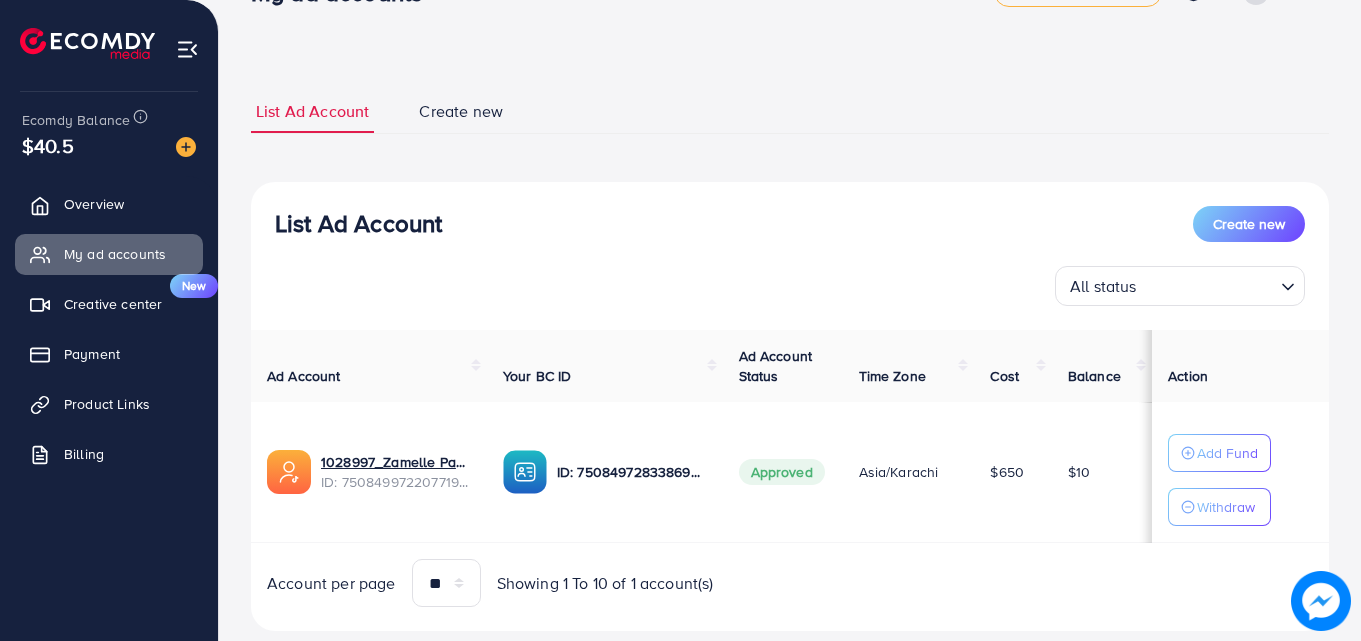 scroll, scrollTop: 104, scrollLeft: 0, axis: vertical 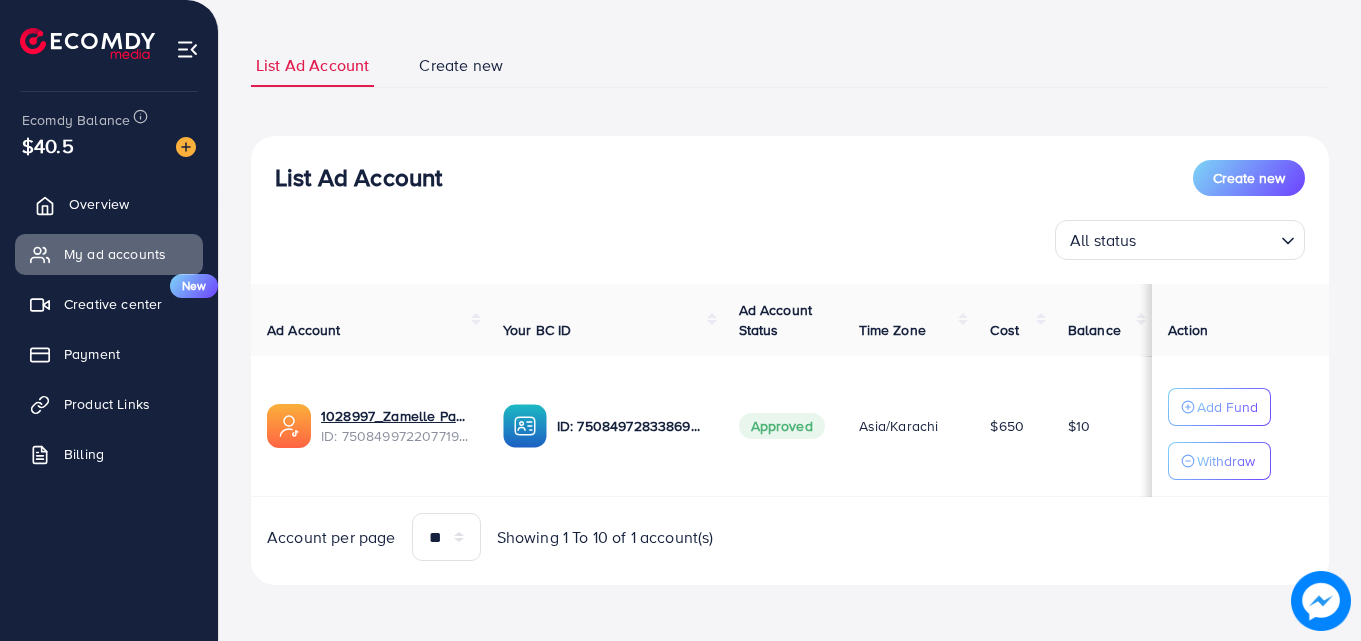 click on "Overview" at bounding box center (99, 204) 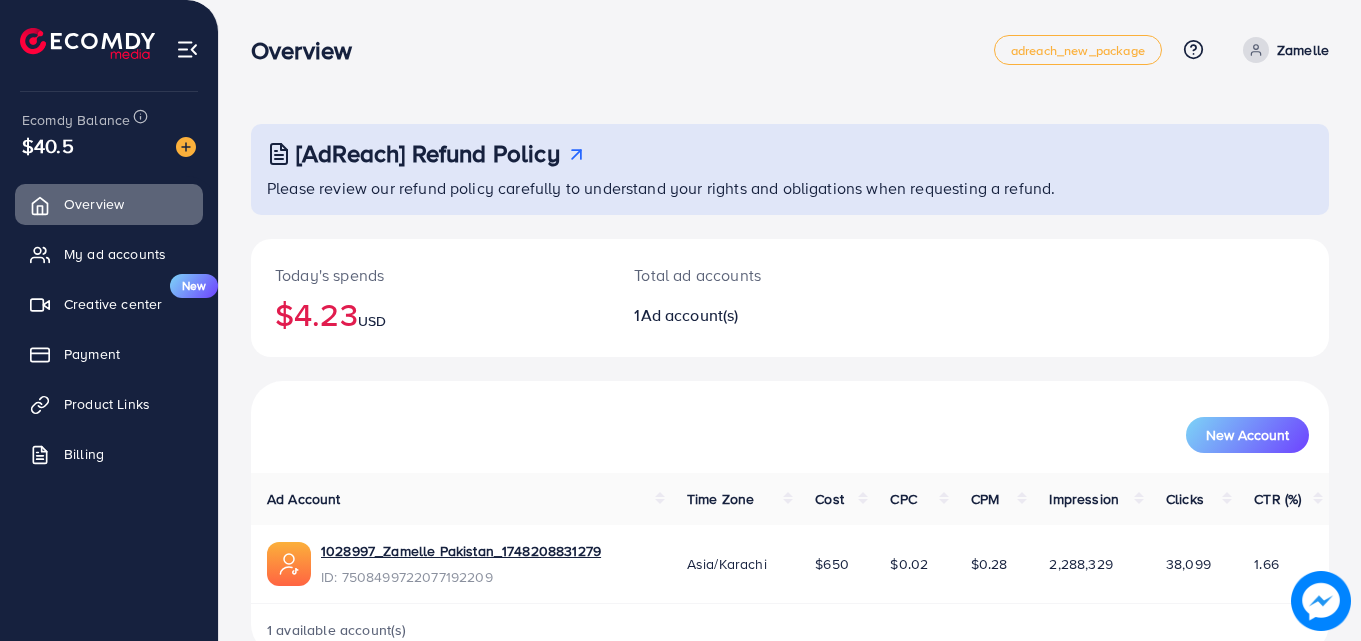 scroll, scrollTop: 47, scrollLeft: 0, axis: vertical 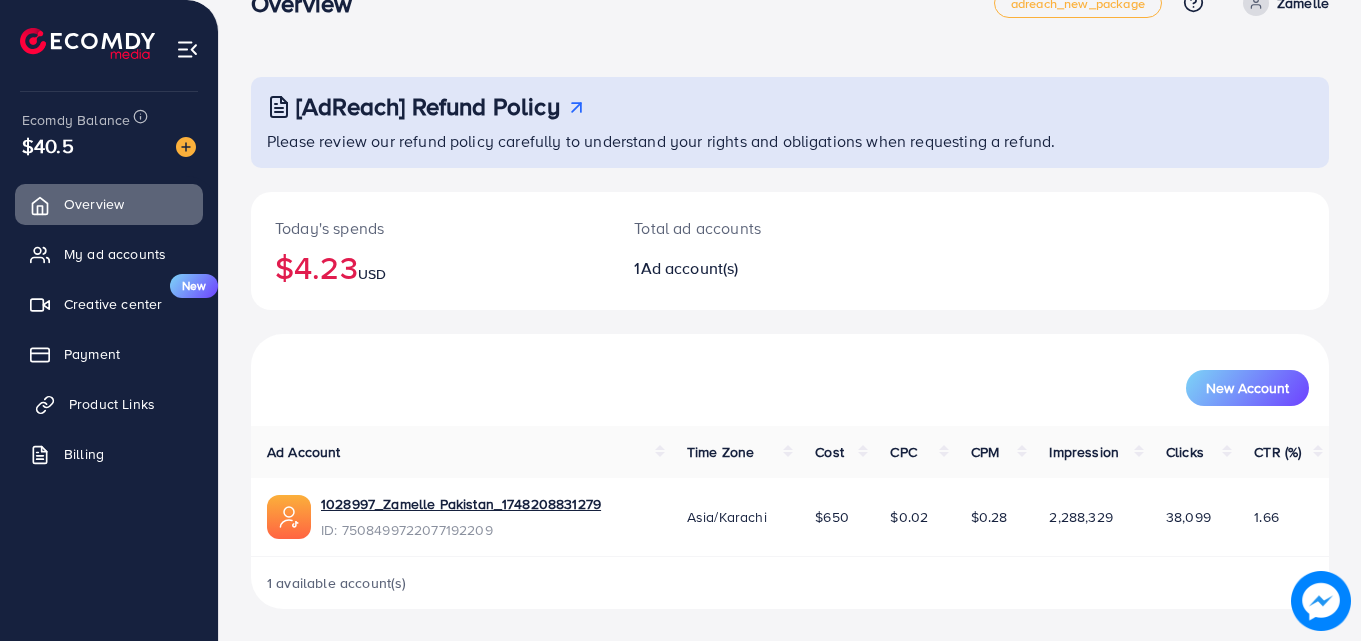 click on "Product Links" at bounding box center (109, 404) 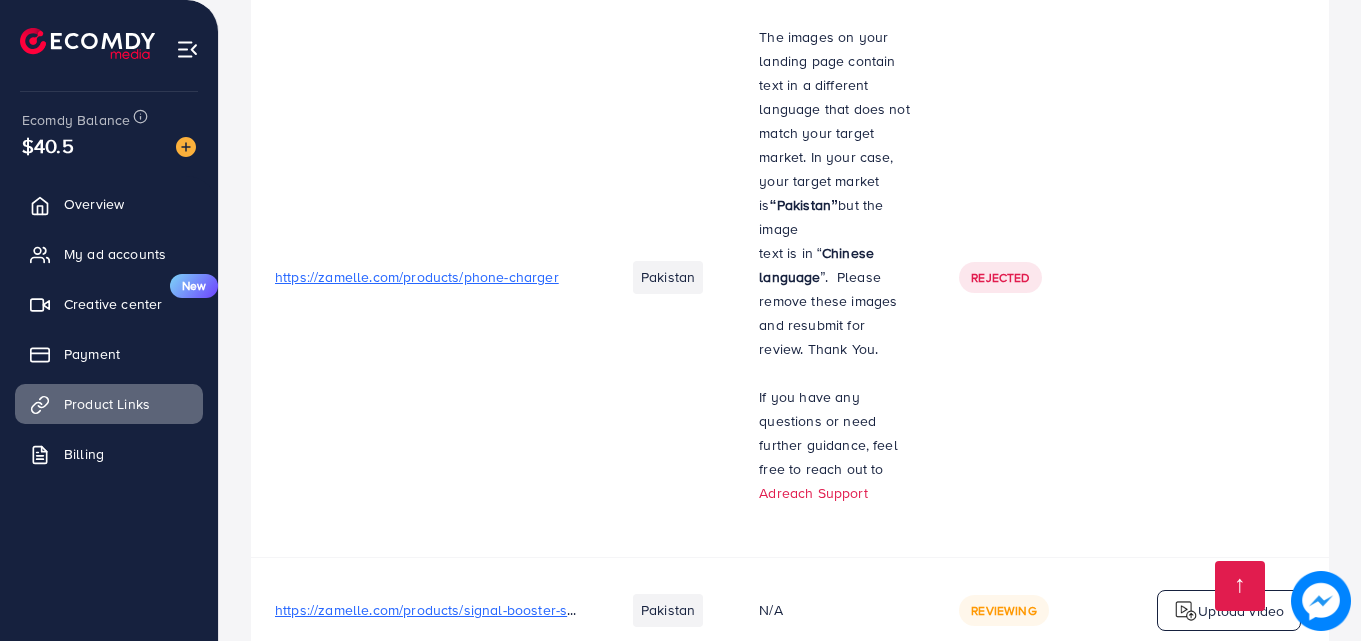 scroll, scrollTop: 5058, scrollLeft: 0, axis: vertical 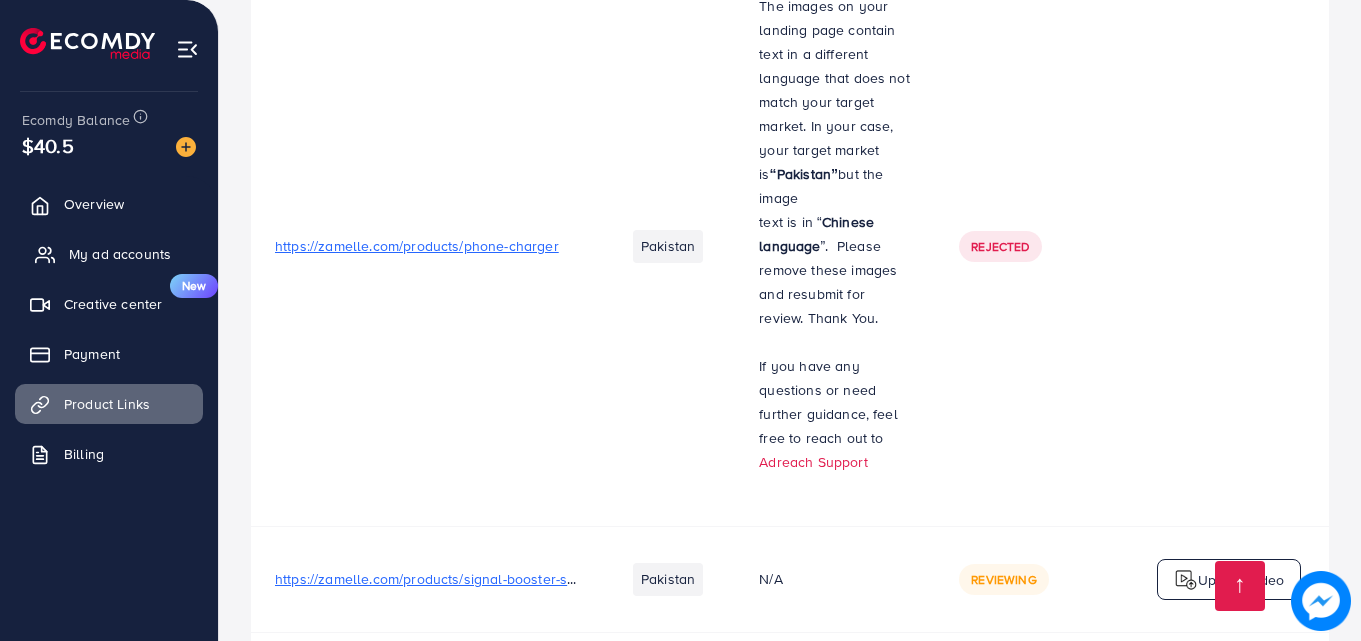 click on "My ad accounts" at bounding box center [109, 254] 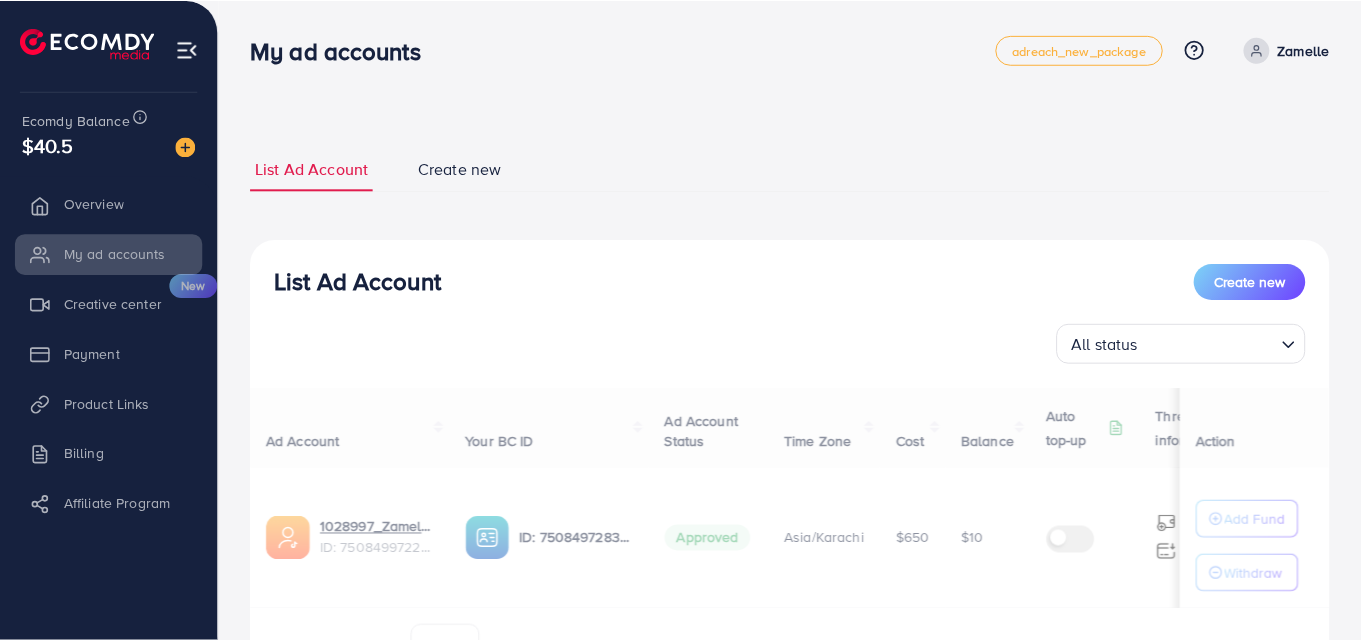 scroll, scrollTop: 0, scrollLeft: 0, axis: both 